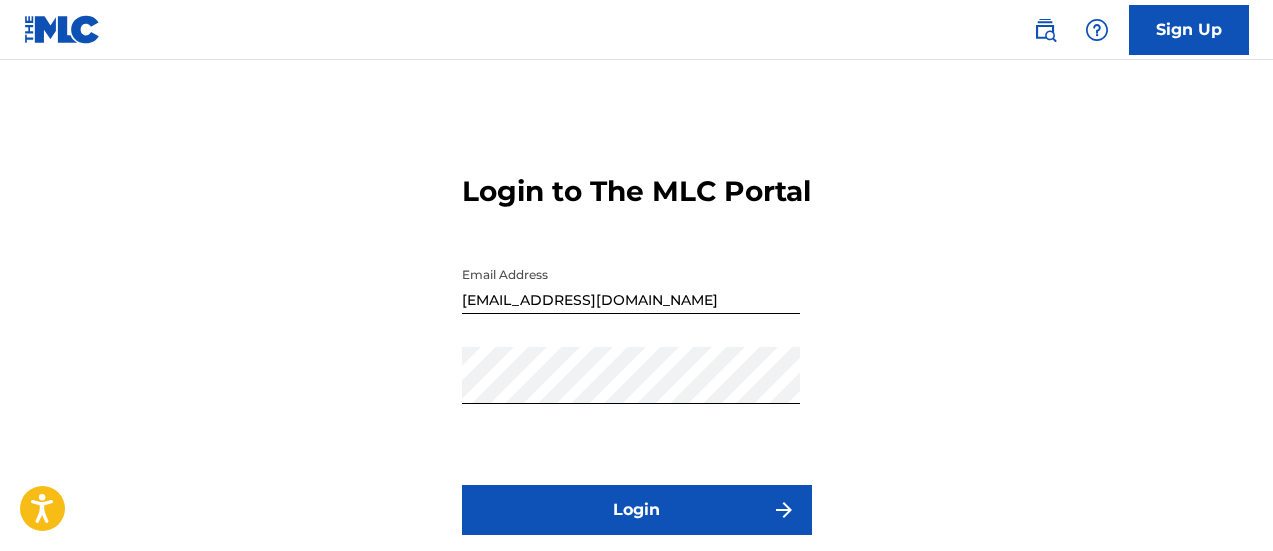 scroll, scrollTop: 0, scrollLeft: 0, axis: both 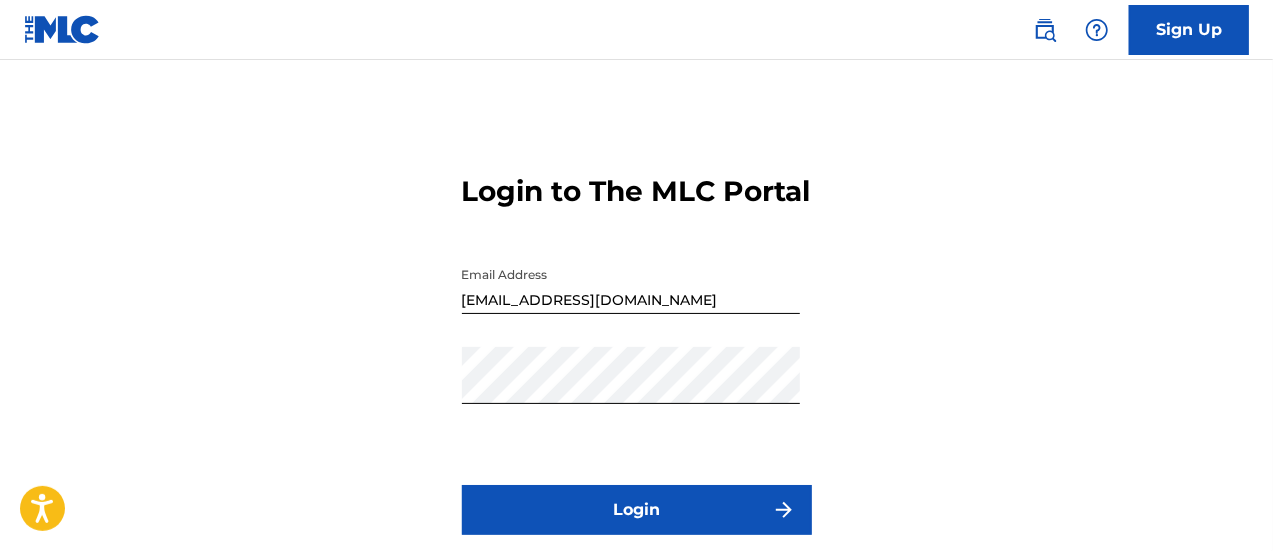 click on "Login" at bounding box center (637, 510) 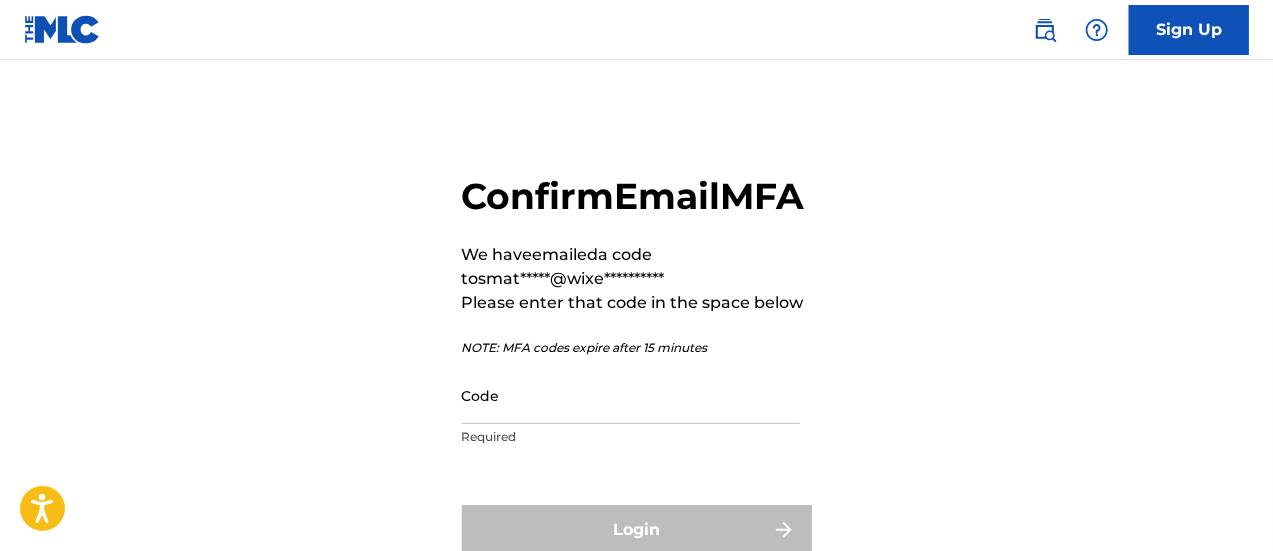 scroll, scrollTop: 200, scrollLeft: 0, axis: vertical 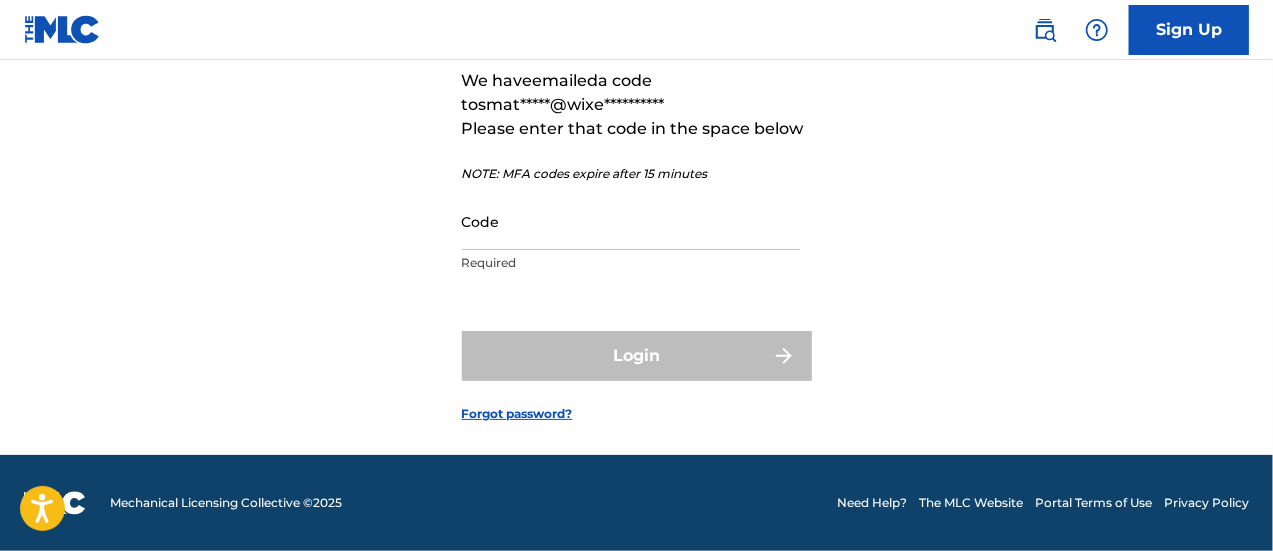 click on "Code" at bounding box center (631, 221) 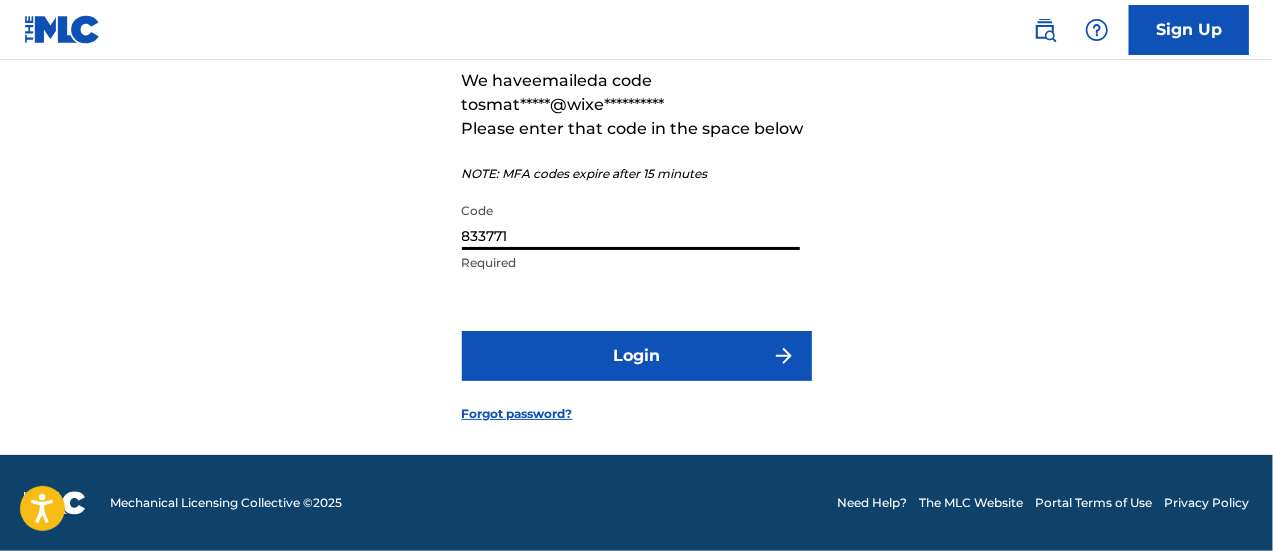 type on "833771" 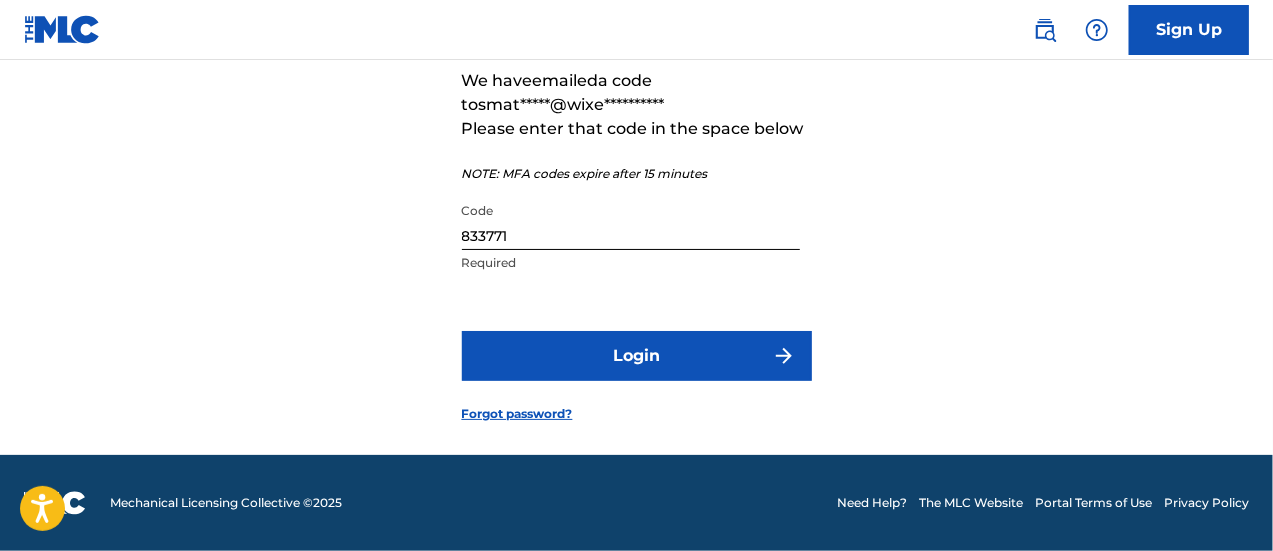 click on "Login" at bounding box center [637, 356] 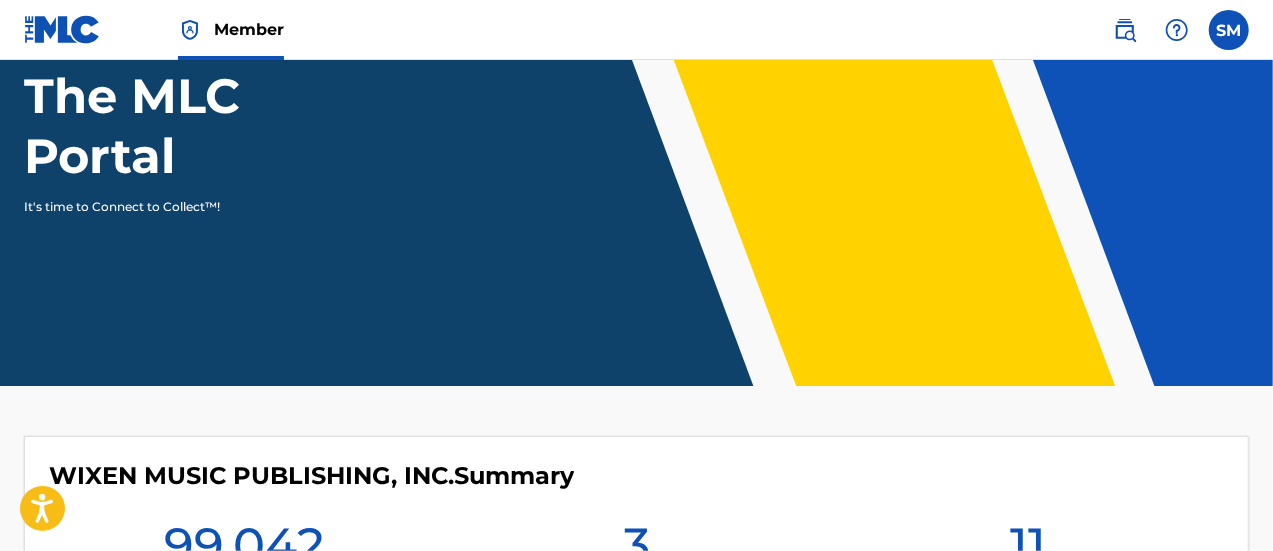 scroll, scrollTop: 0, scrollLeft: 0, axis: both 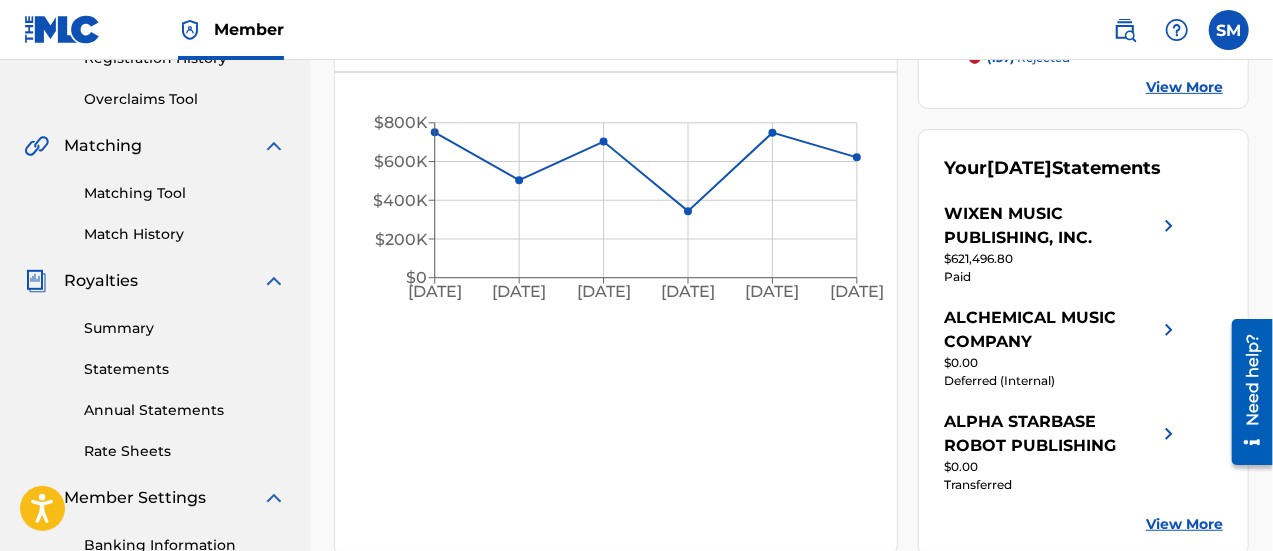 click on "Summary" at bounding box center [185, 328] 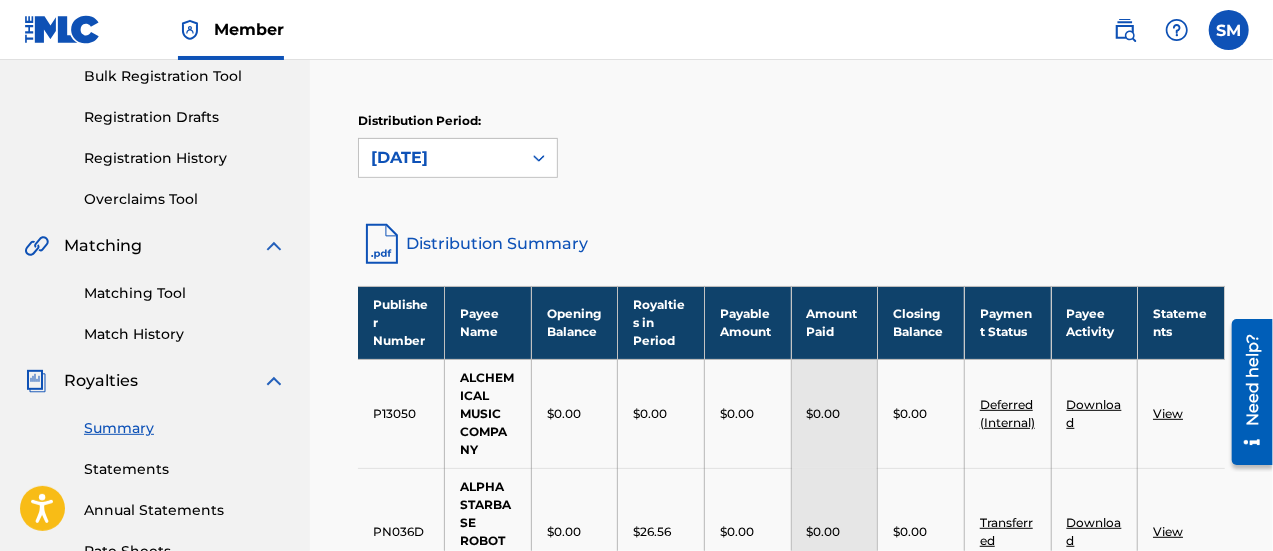 scroll, scrollTop: 500, scrollLeft: 0, axis: vertical 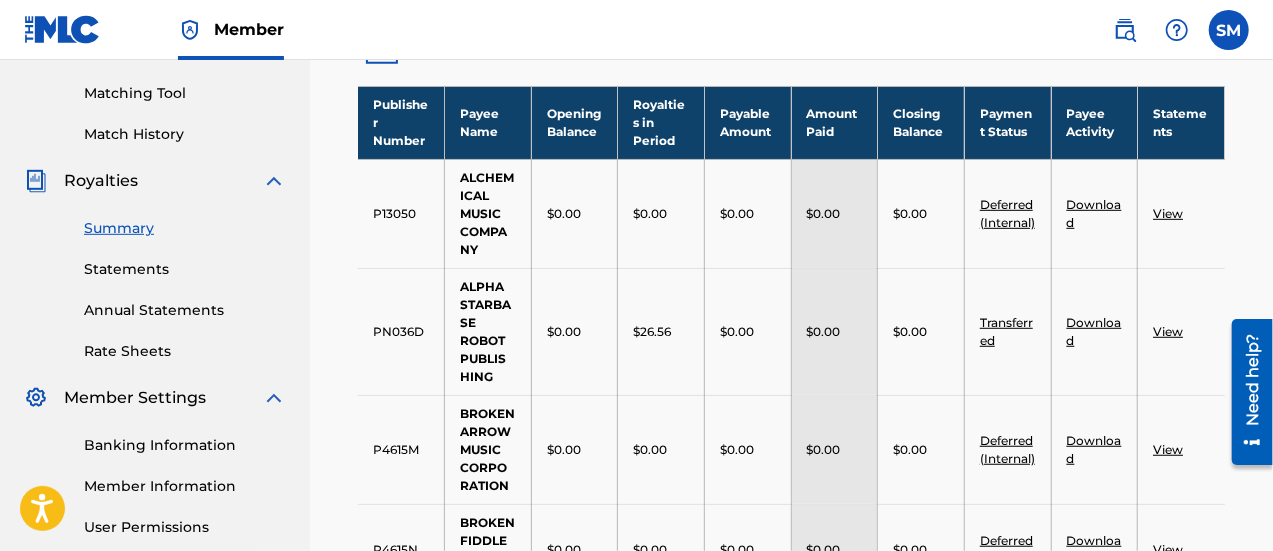 click on "View" at bounding box center (1168, 331) 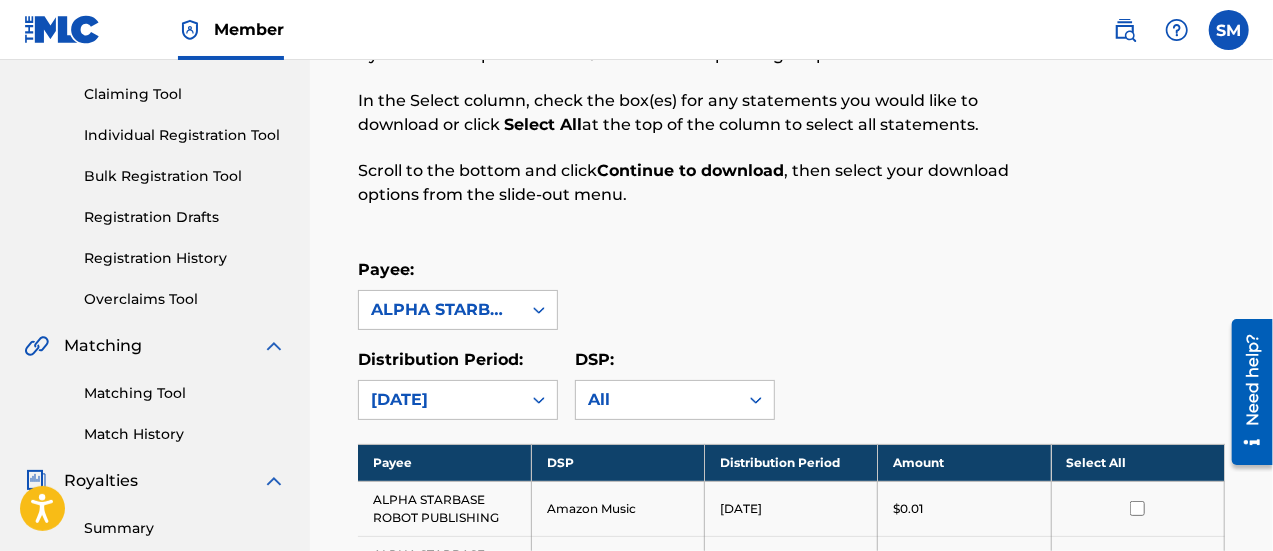 scroll, scrollTop: 300, scrollLeft: 0, axis: vertical 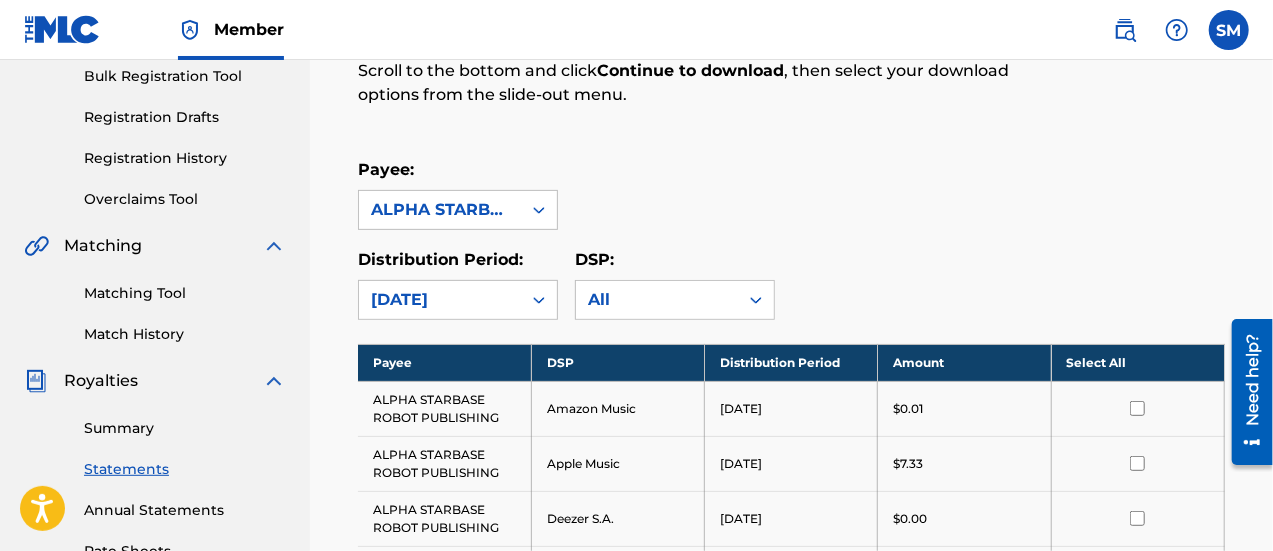 drag, startPoint x: 1077, startPoint y: 362, endPoint x: 1146, endPoint y: 358, distance: 69.115845 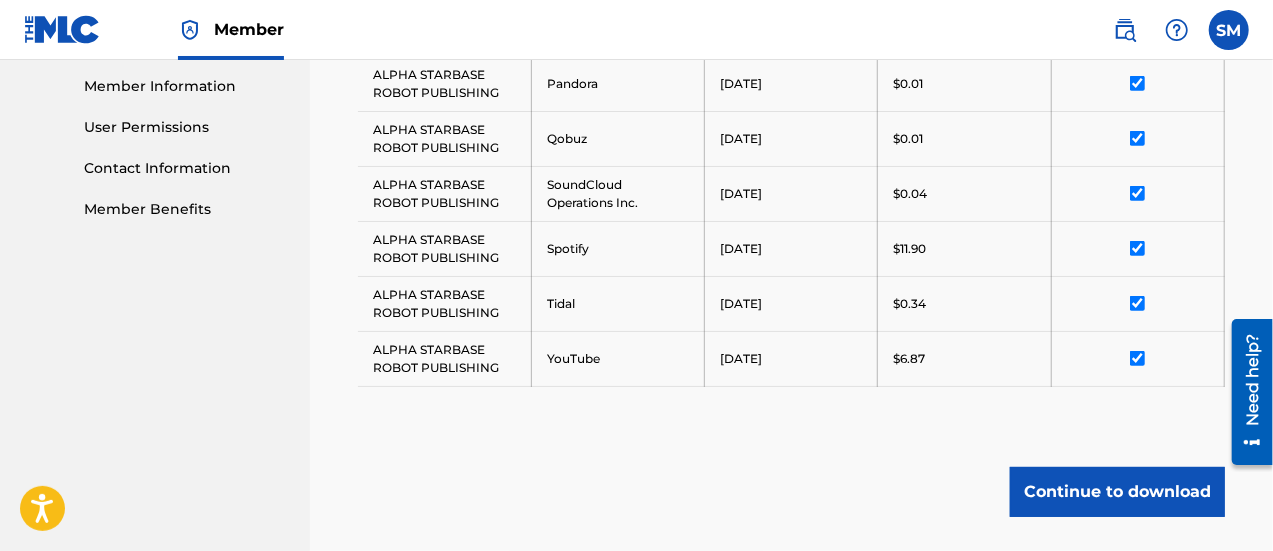 scroll, scrollTop: 1000, scrollLeft: 0, axis: vertical 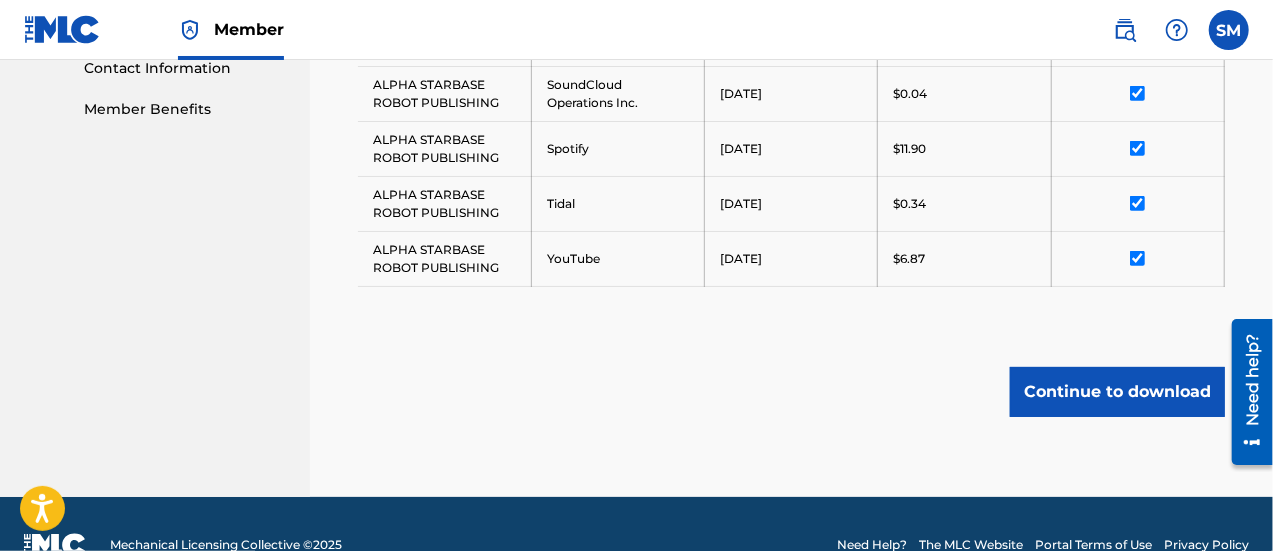 click on "Continue to download" at bounding box center [1117, 392] 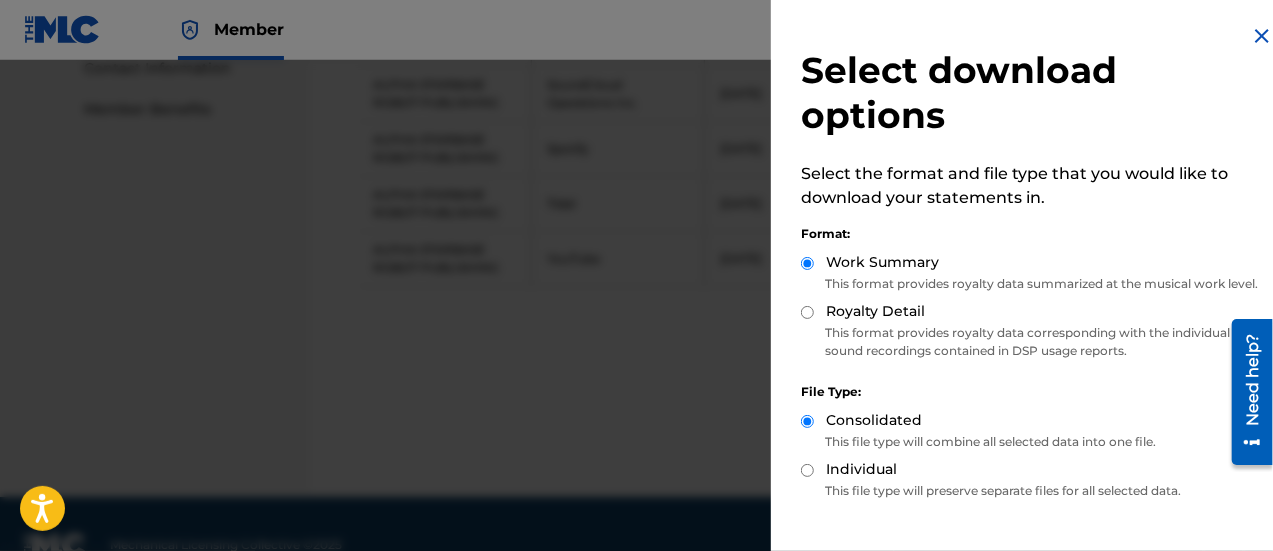 click on "Royalty Detail" at bounding box center [1034, 312] 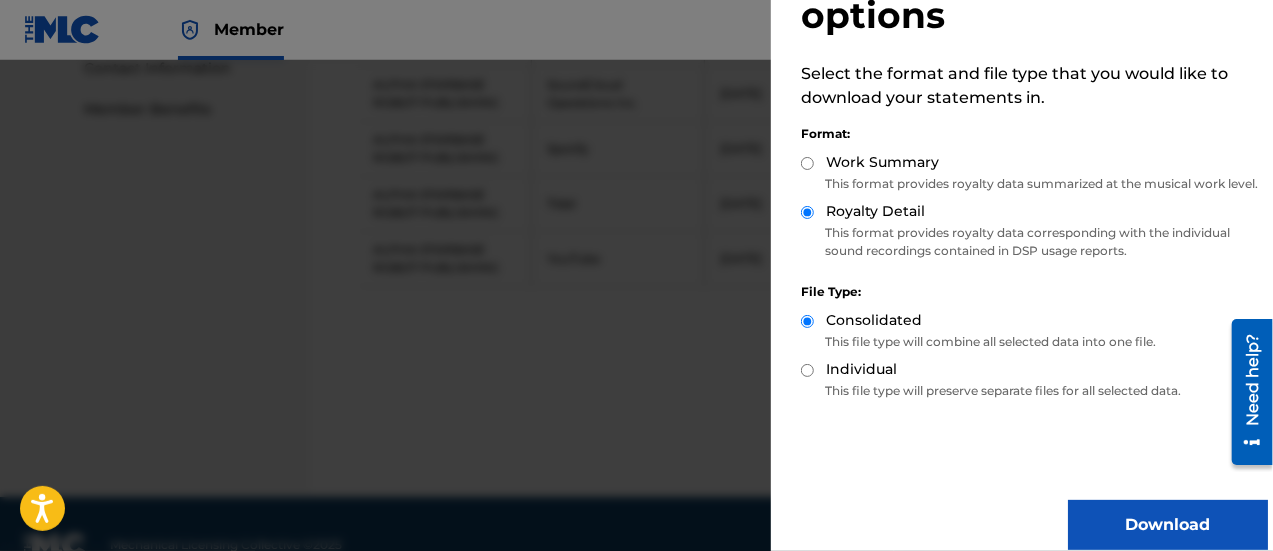 scroll, scrollTop: 140, scrollLeft: 0, axis: vertical 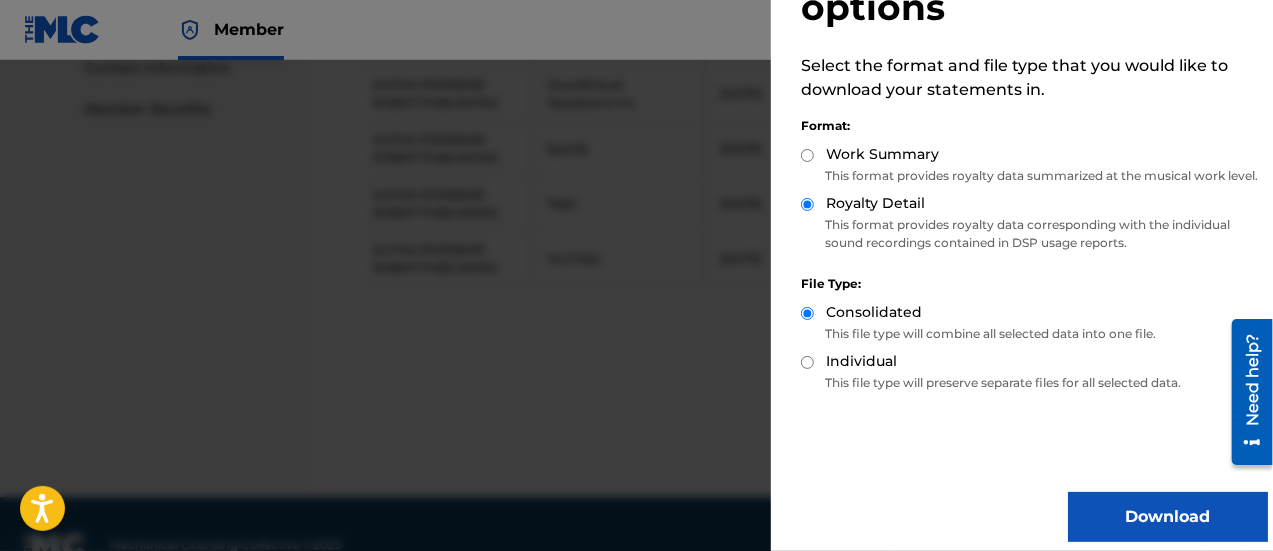 click on "Download" at bounding box center [1168, 517] 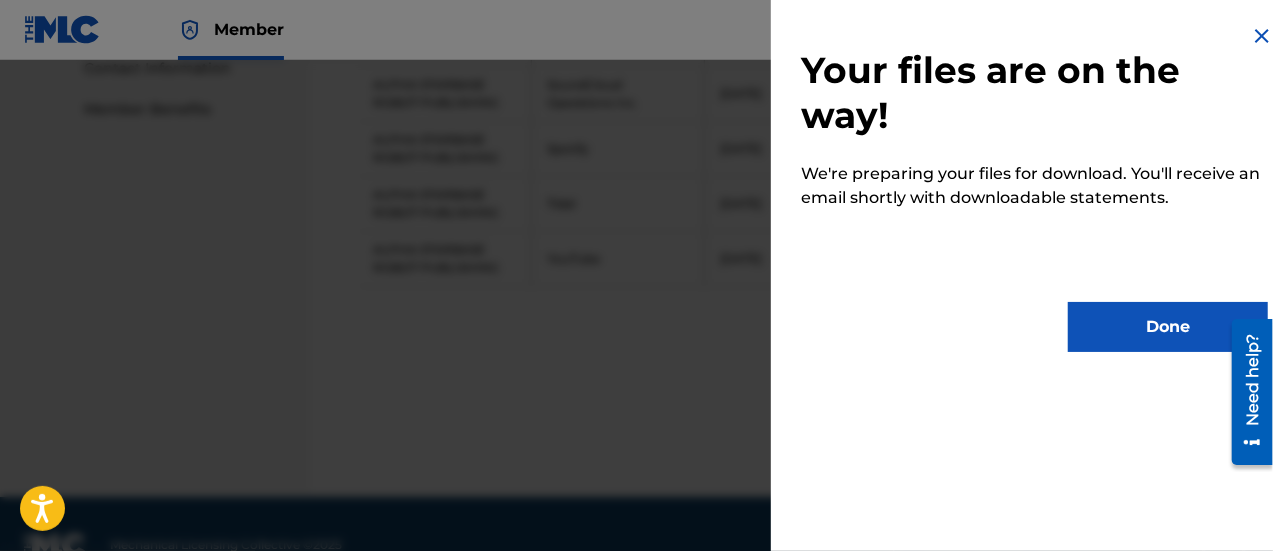 click on "Done" at bounding box center [1168, 327] 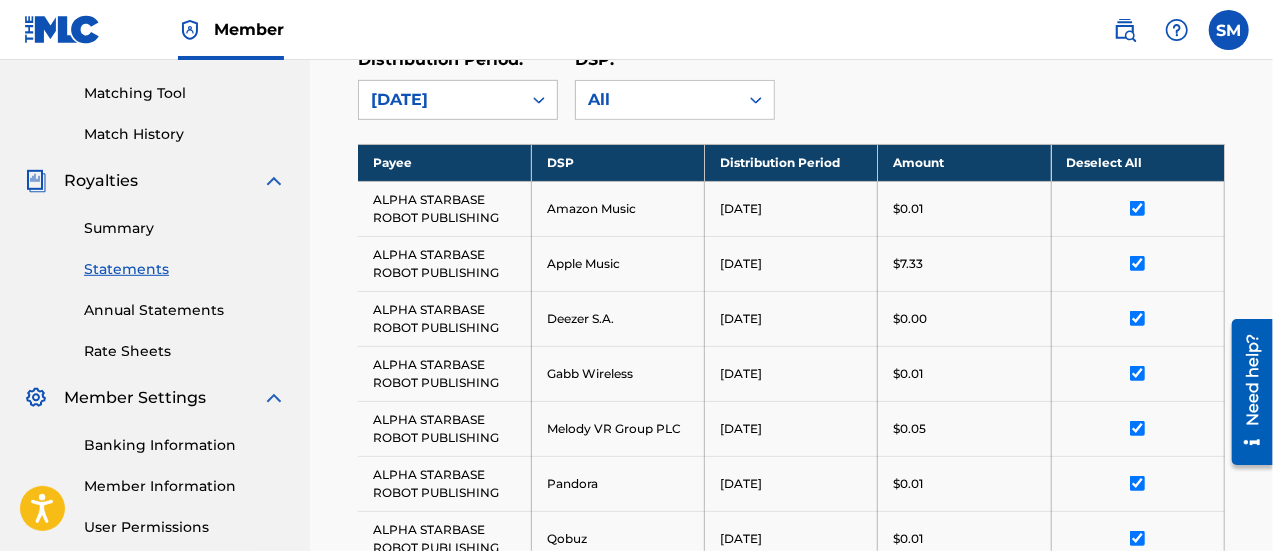scroll, scrollTop: 0, scrollLeft: 0, axis: both 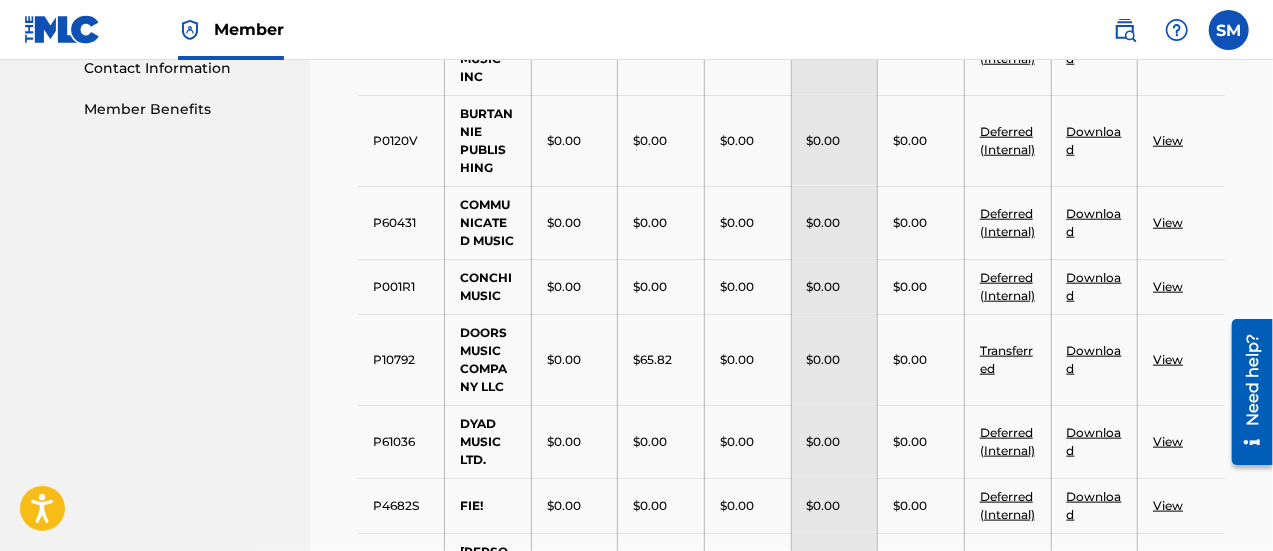 click on "View" at bounding box center [1168, 359] 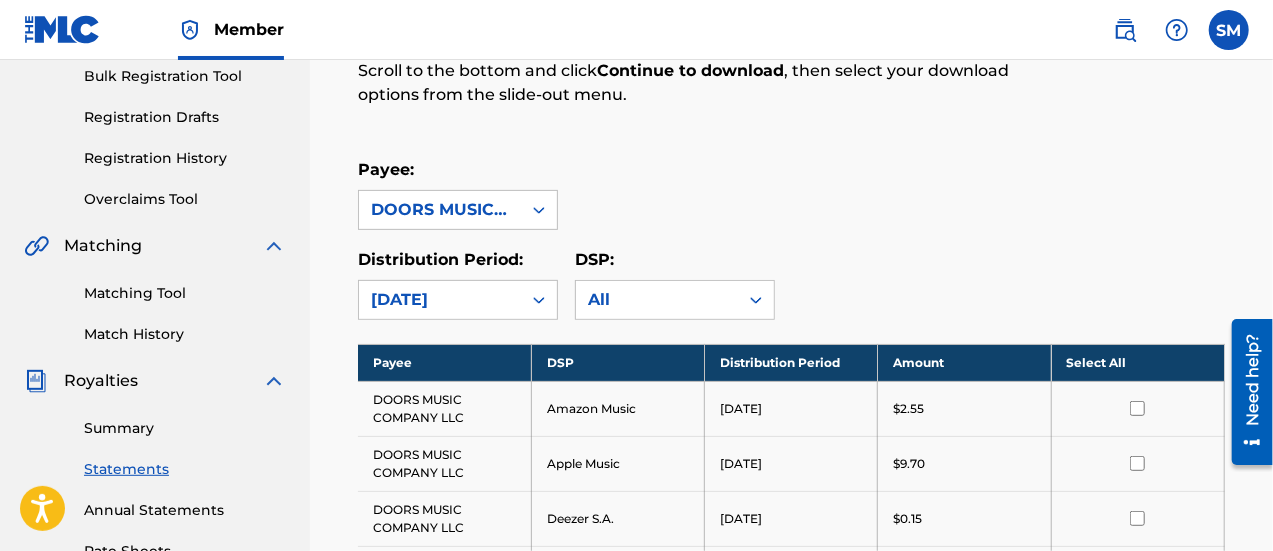 scroll, scrollTop: 400, scrollLeft: 0, axis: vertical 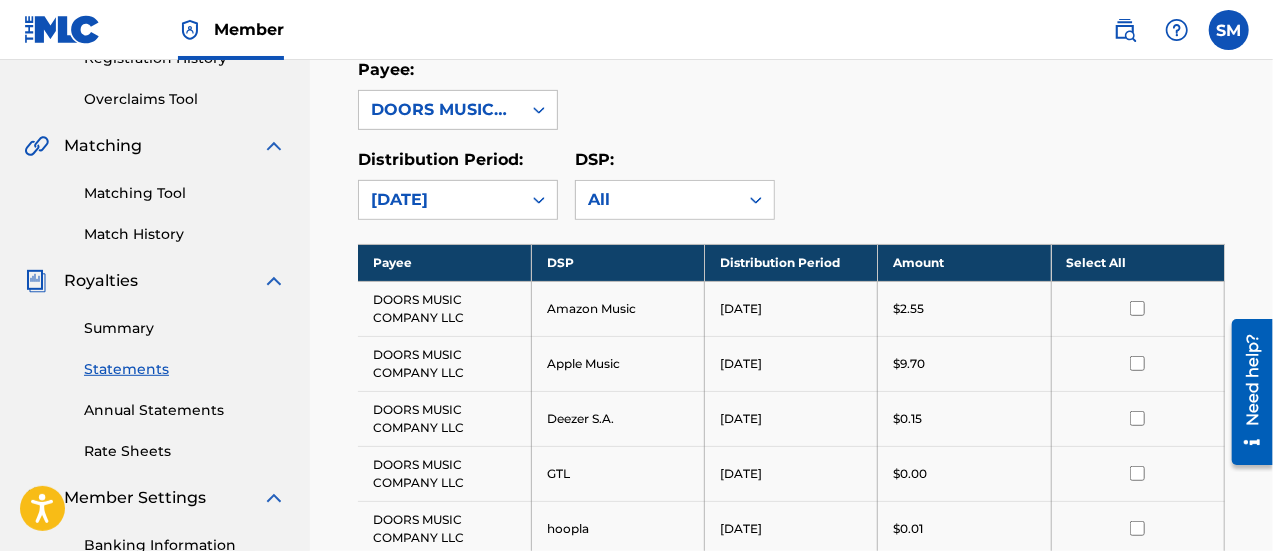 click on "Select All" at bounding box center [1137, 262] 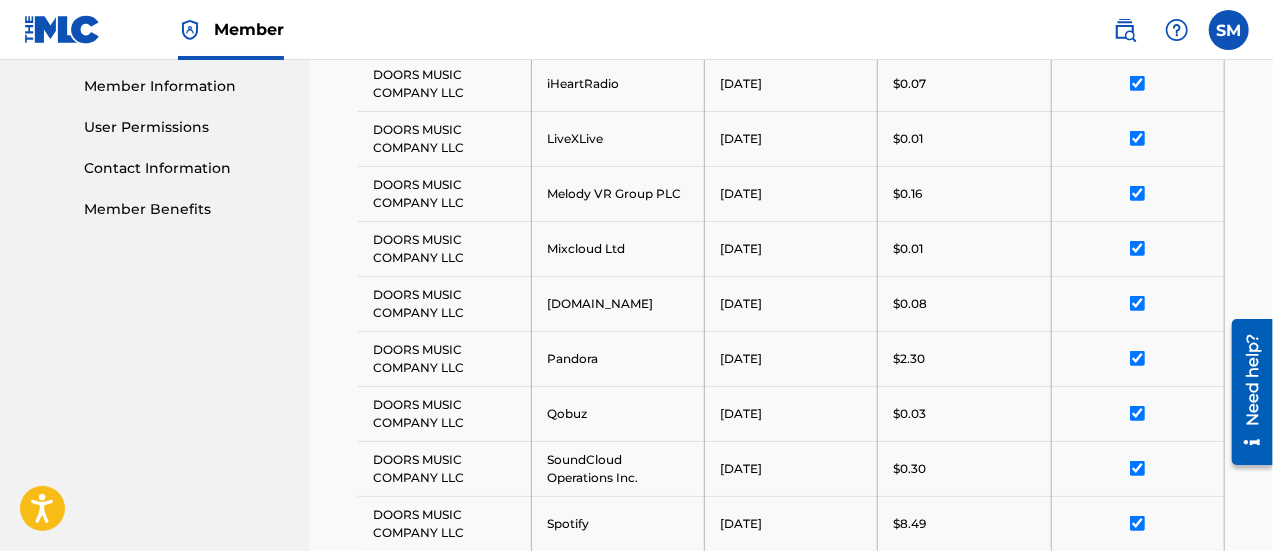 scroll, scrollTop: 1363, scrollLeft: 0, axis: vertical 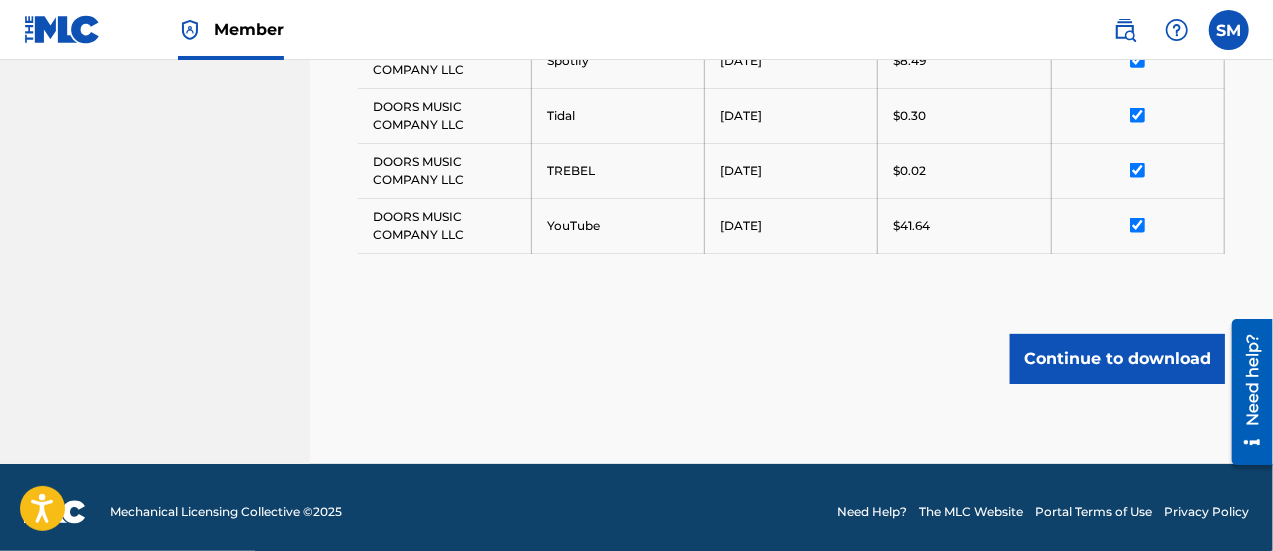 click on "Continue to download" at bounding box center [1117, 359] 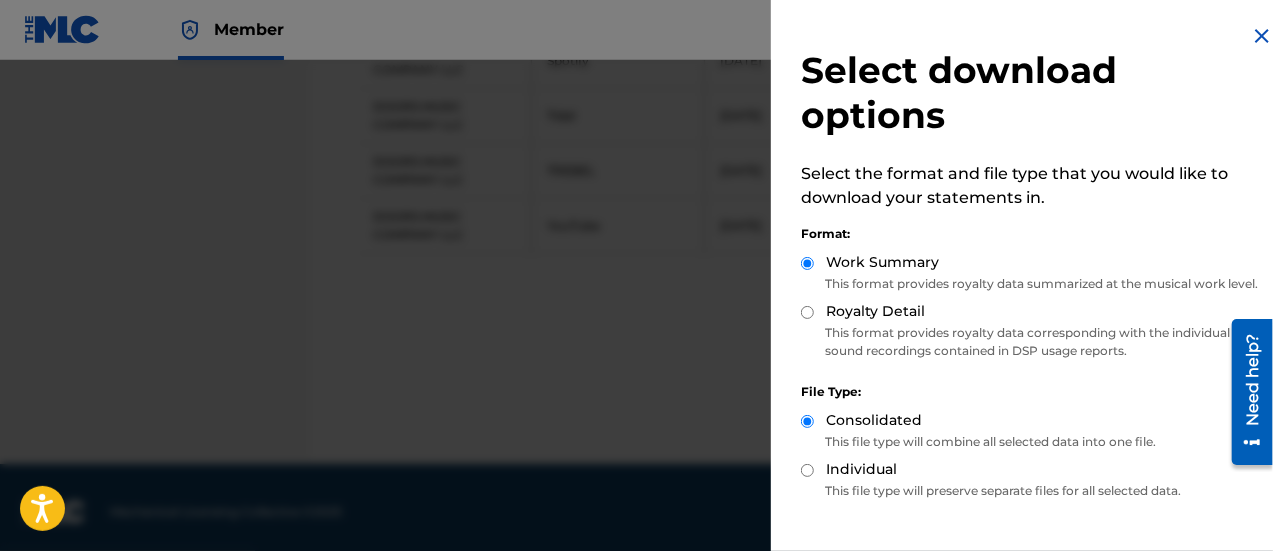 click on "Royalty Detail" at bounding box center (807, 312) 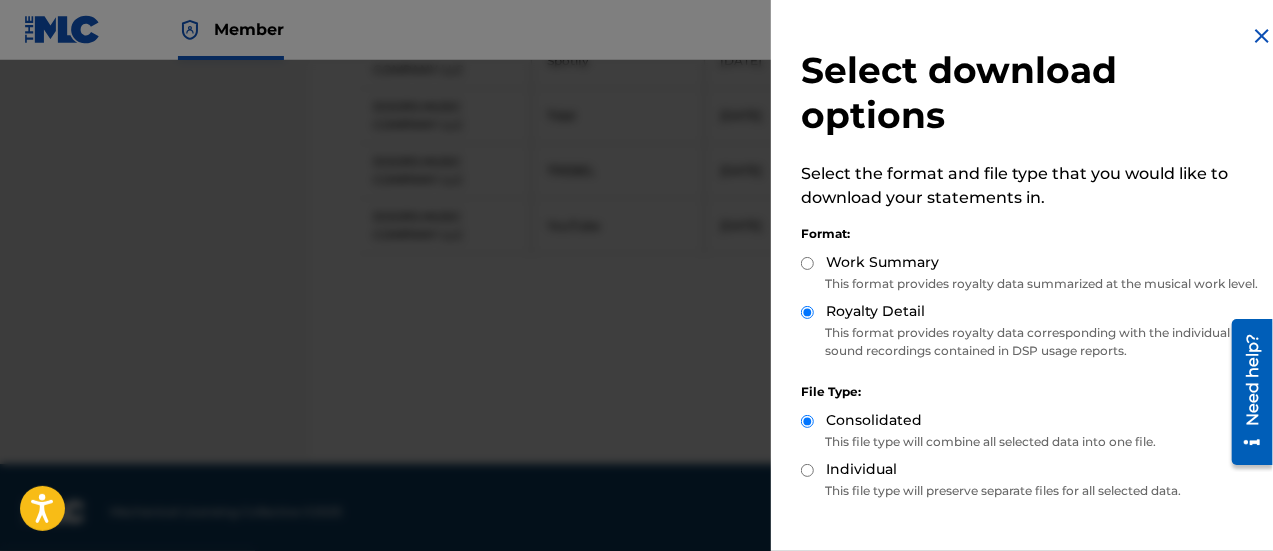 scroll, scrollTop: 140, scrollLeft: 0, axis: vertical 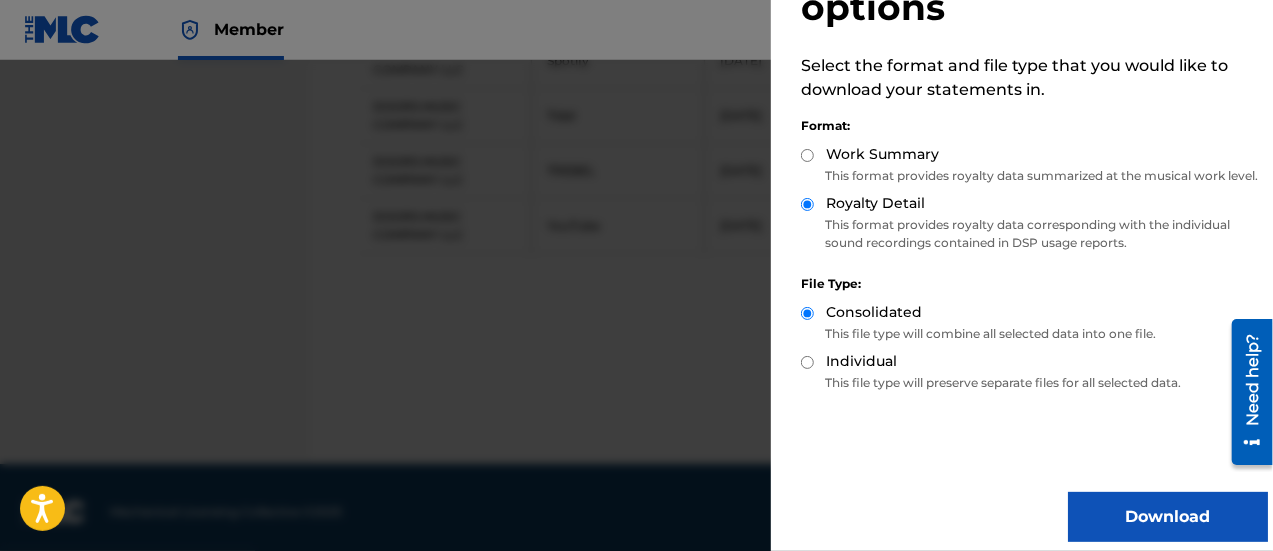 click on "Download" at bounding box center [1168, 517] 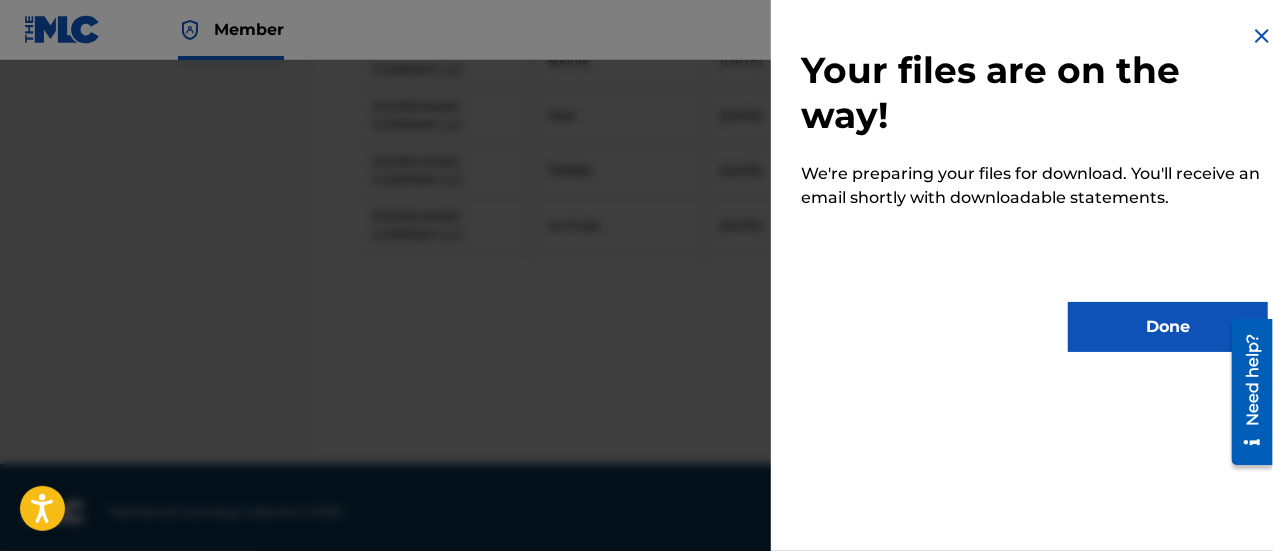 click on "Done" at bounding box center (1168, 327) 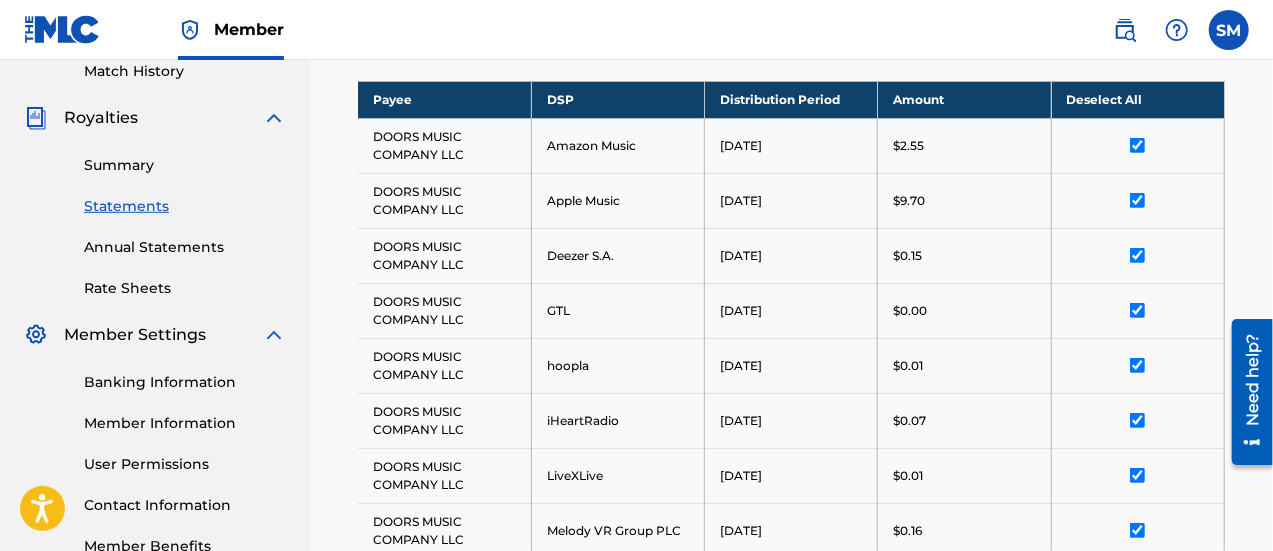 scroll, scrollTop: 0, scrollLeft: 0, axis: both 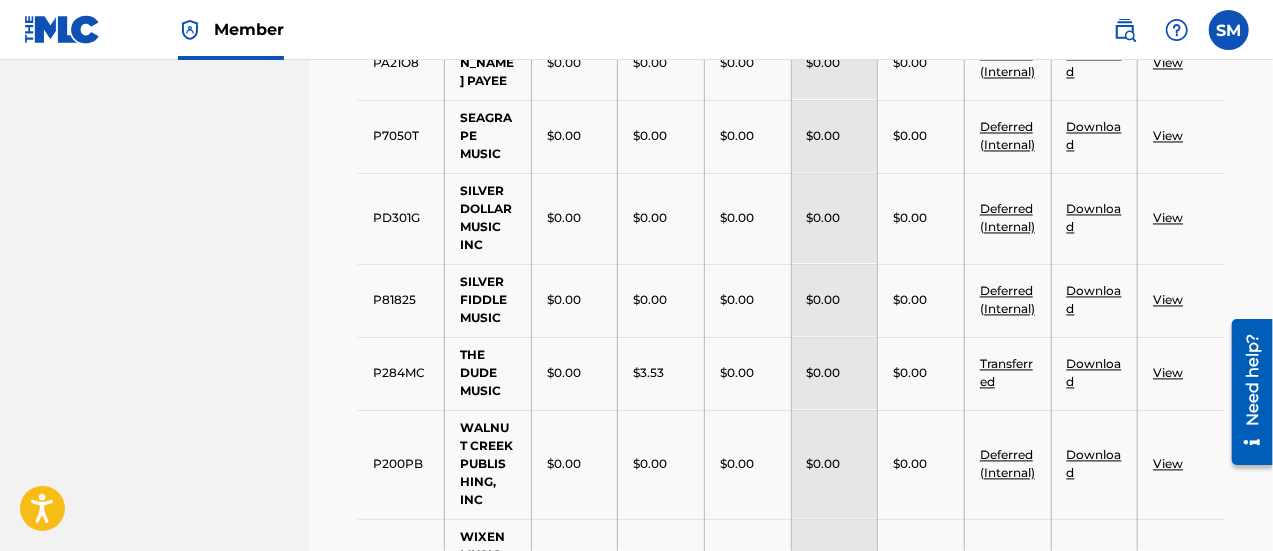 click on "View" at bounding box center [1168, 373] 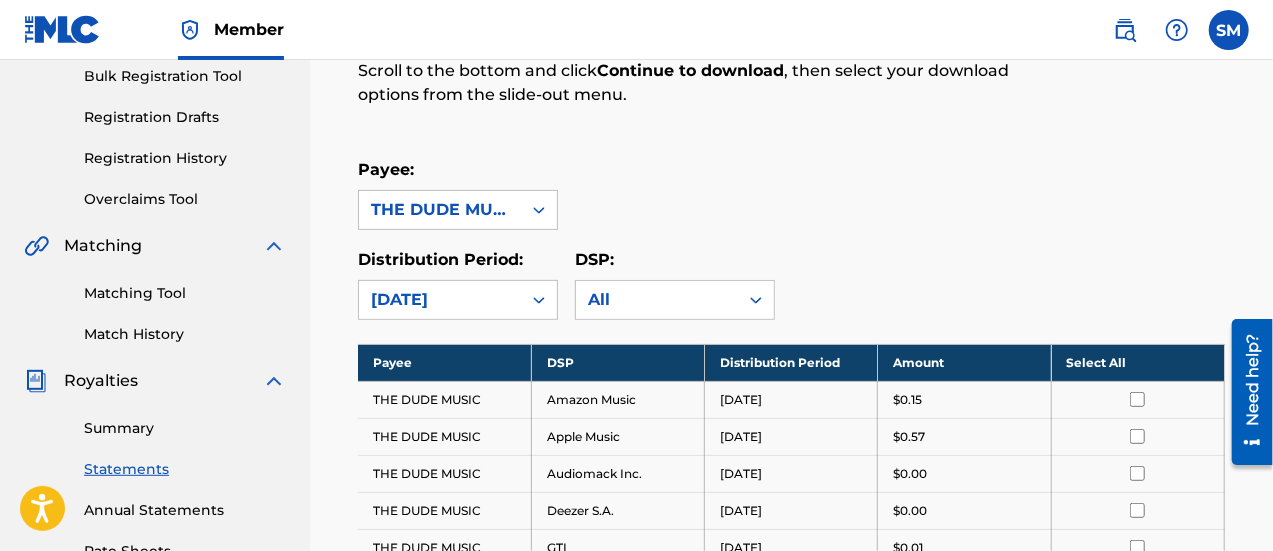 scroll, scrollTop: 400, scrollLeft: 0, axis: vertical 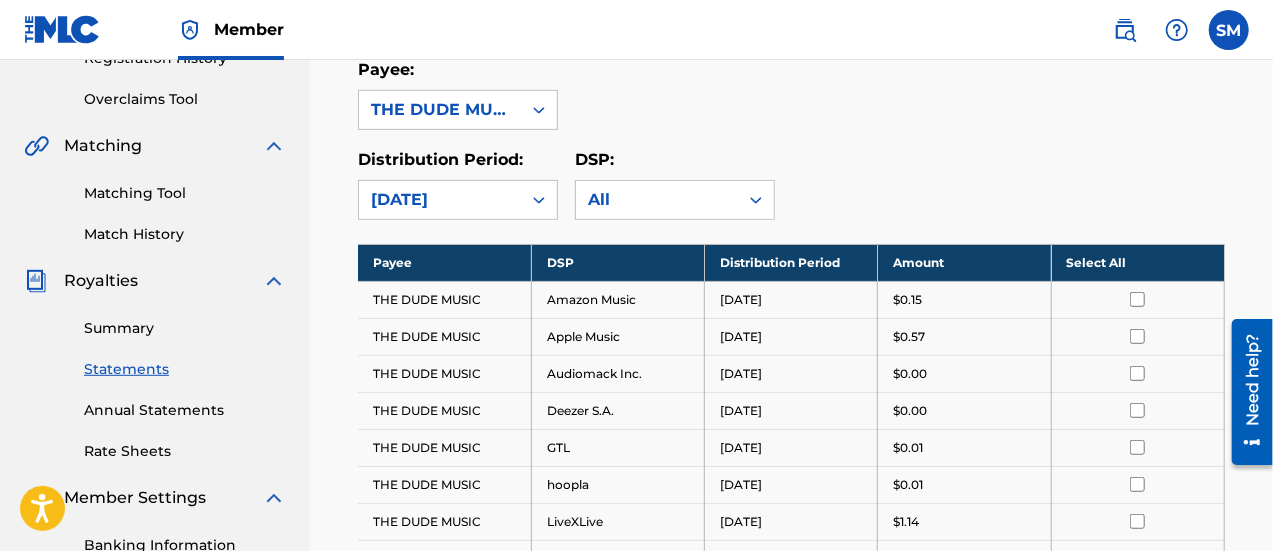 click on "Select All" at bounding box center [1137, 262] 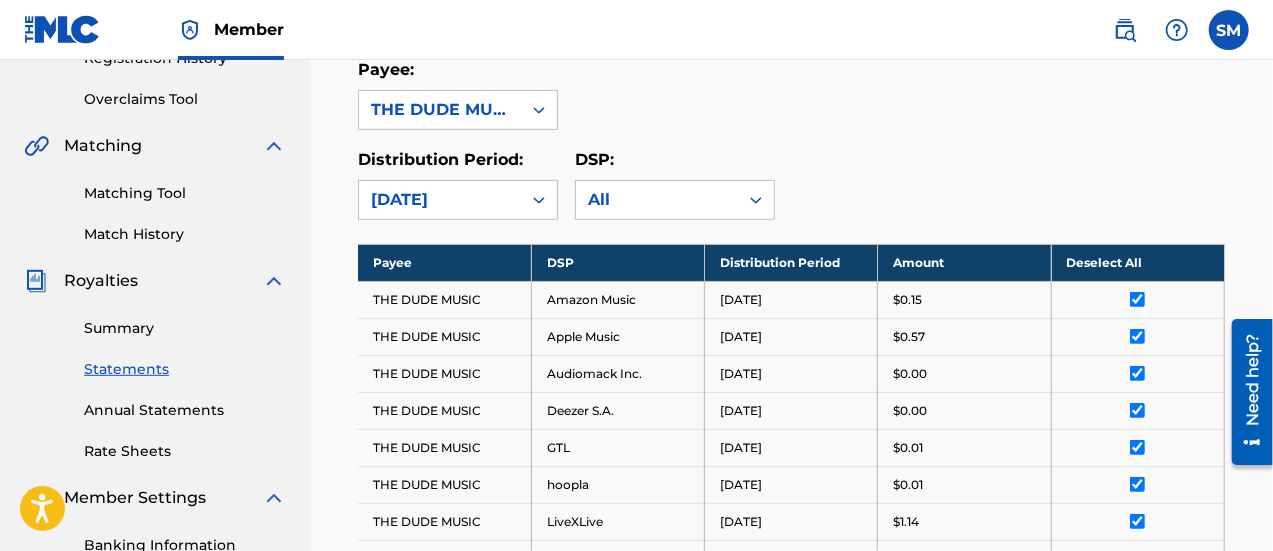 scroll, scrollTop: 892, scrollLeft: 0, axis: vertical 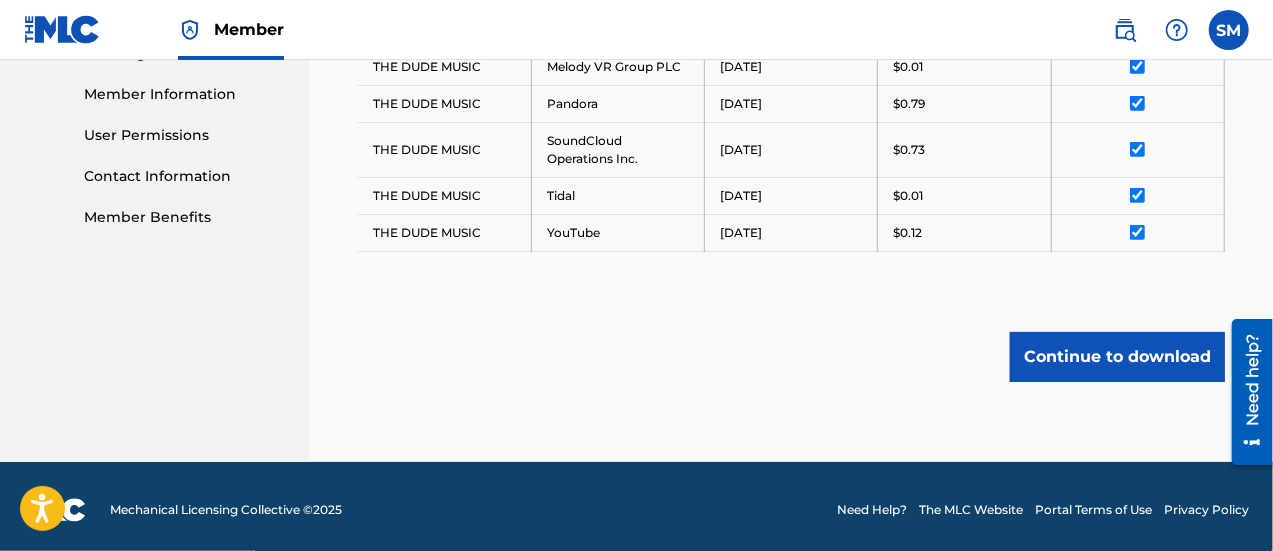 click on "Continue to download" at bounding box center (1117, 357) 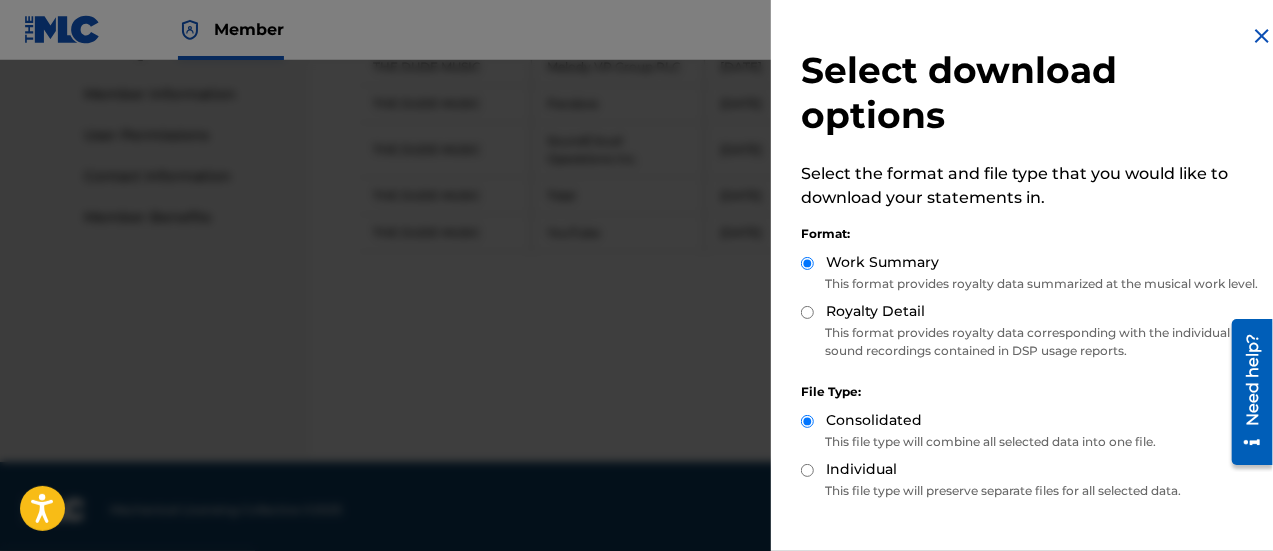 click on "Royalty Detail" at bounding box center (807, 312) 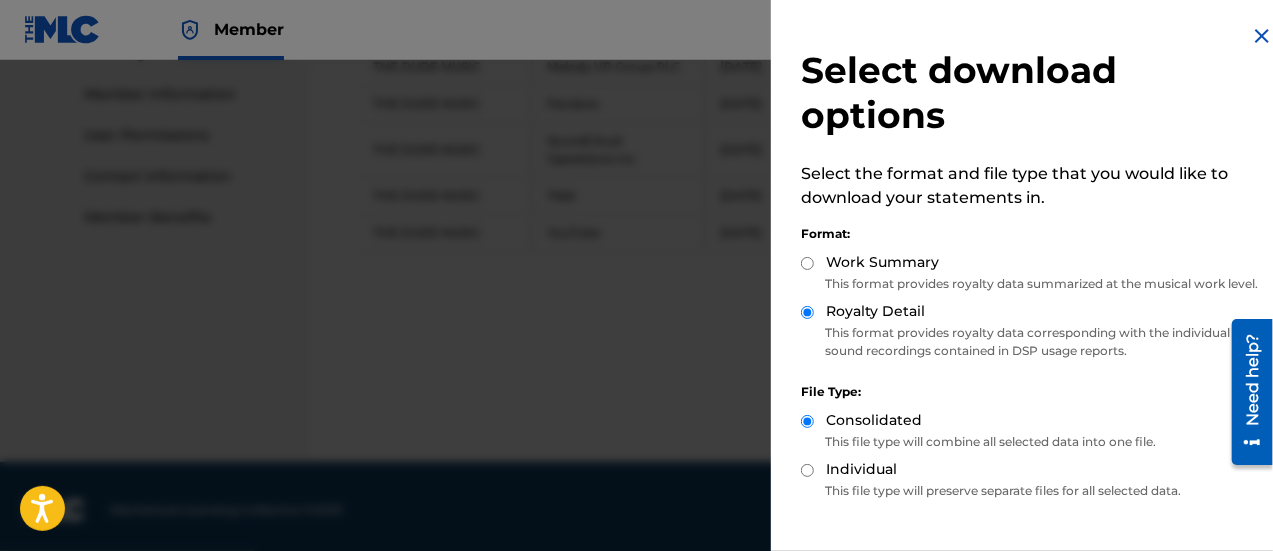 scroll, scrollTop: 140, scrollLeft: 0, axis: vertical 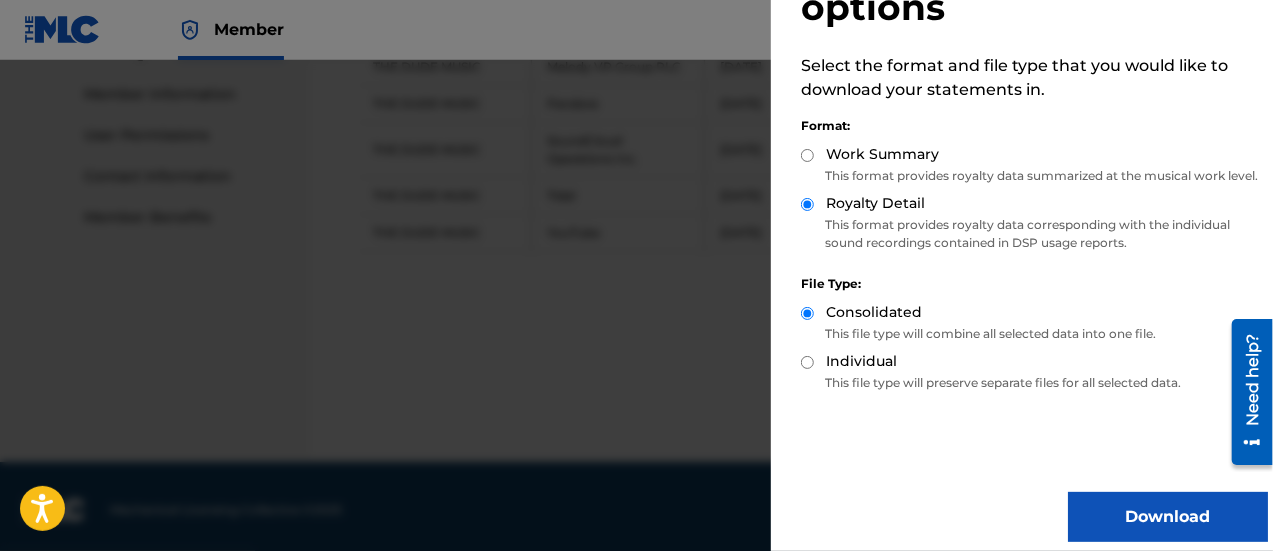 click on "Download" at bounding box center (1168, 517) 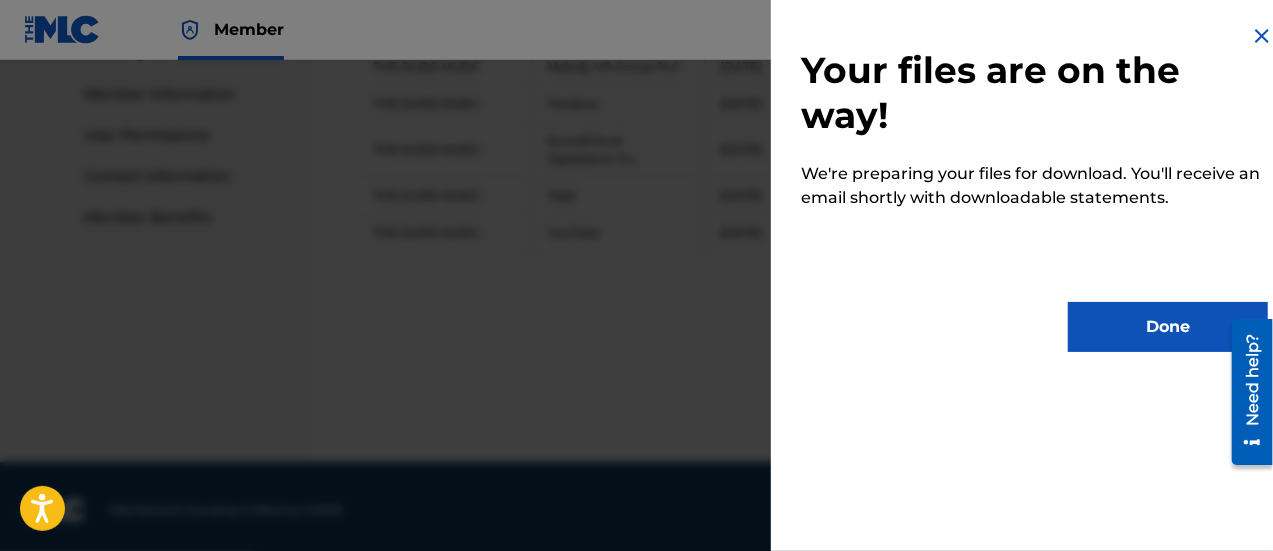scroll, scrollTop: 0, scrollLeft: 0, axis: both 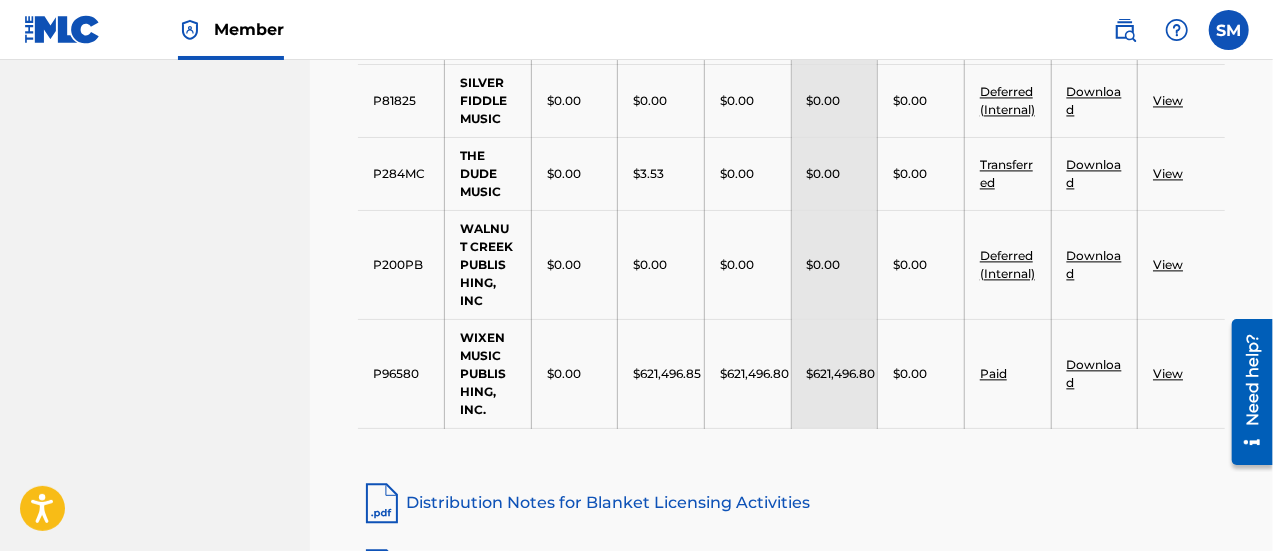 click on "View" at bounding box center [1168, 373] 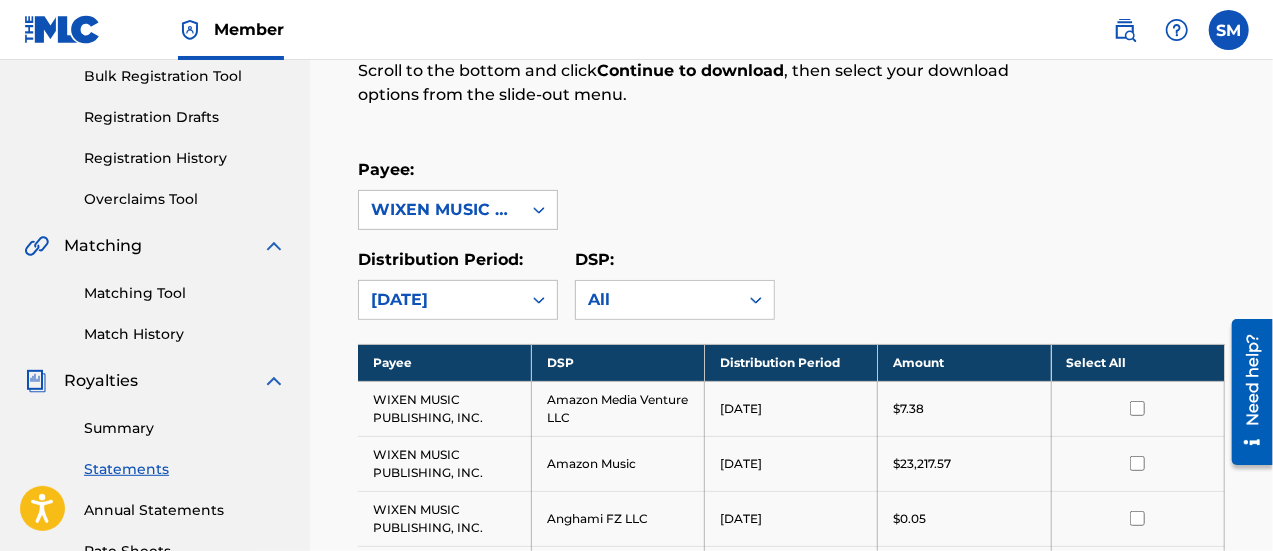 scroll 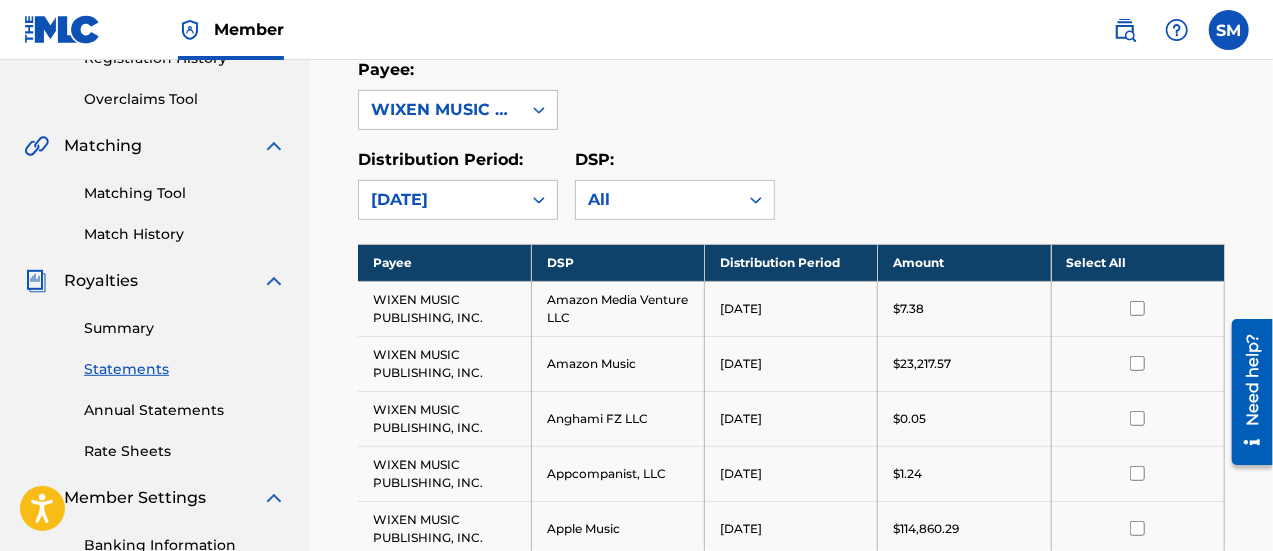 click on "Select All" at bounding box center (1137, 262) 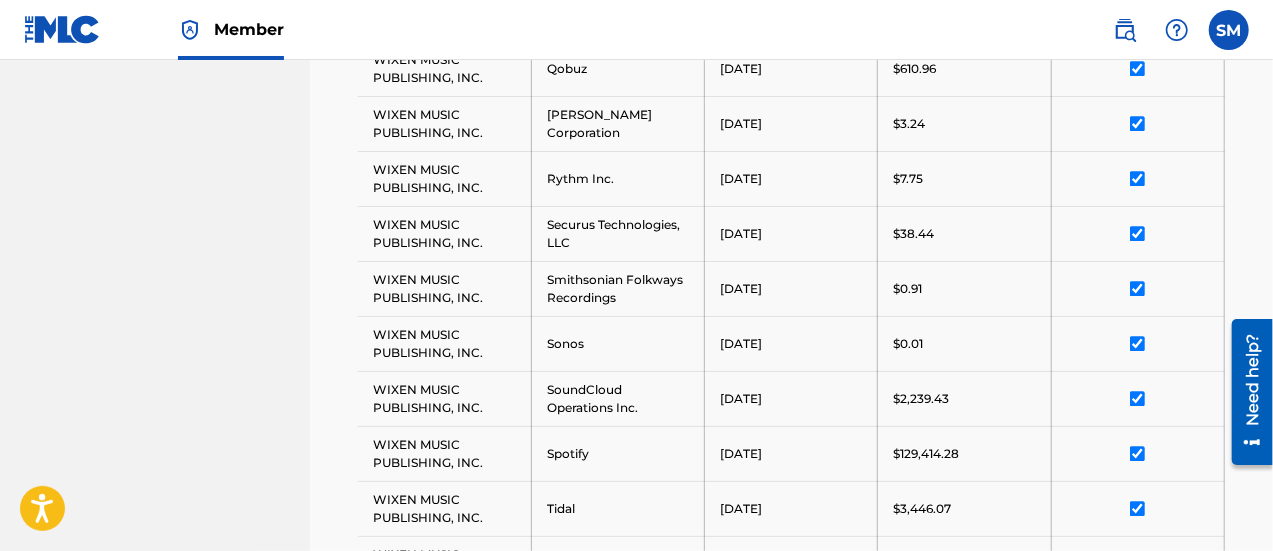 scroll, scrollTop: 3000, scrollLeft: 0, axis: vertical 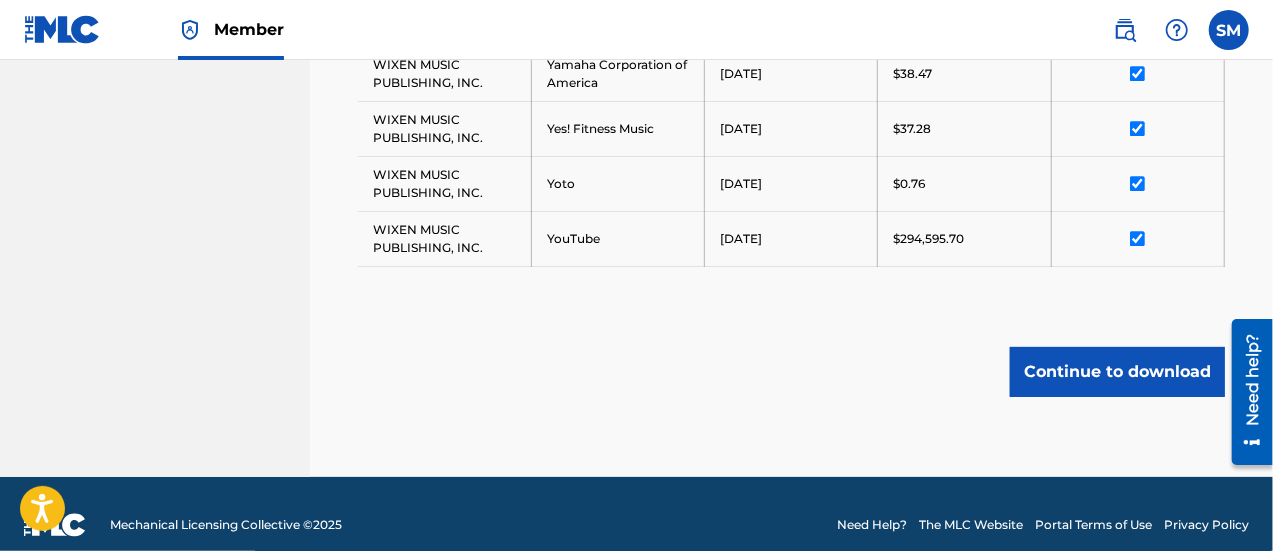 click on "Continue to download" at bounding box center [1117, 372] 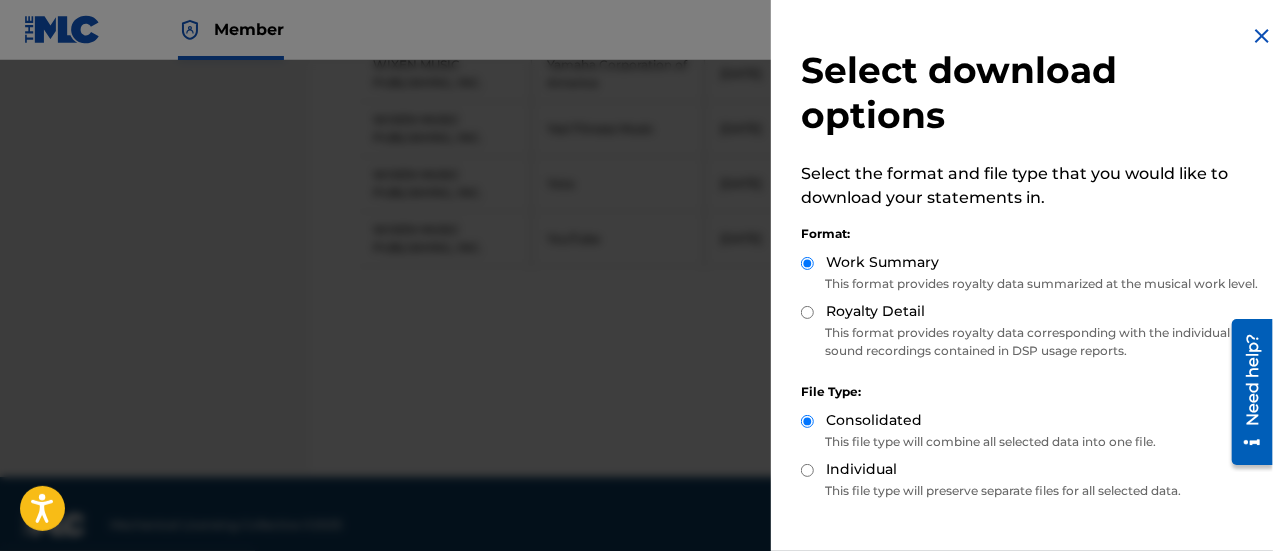 click on "Royalty Detail" at bounding box center [807, 312] 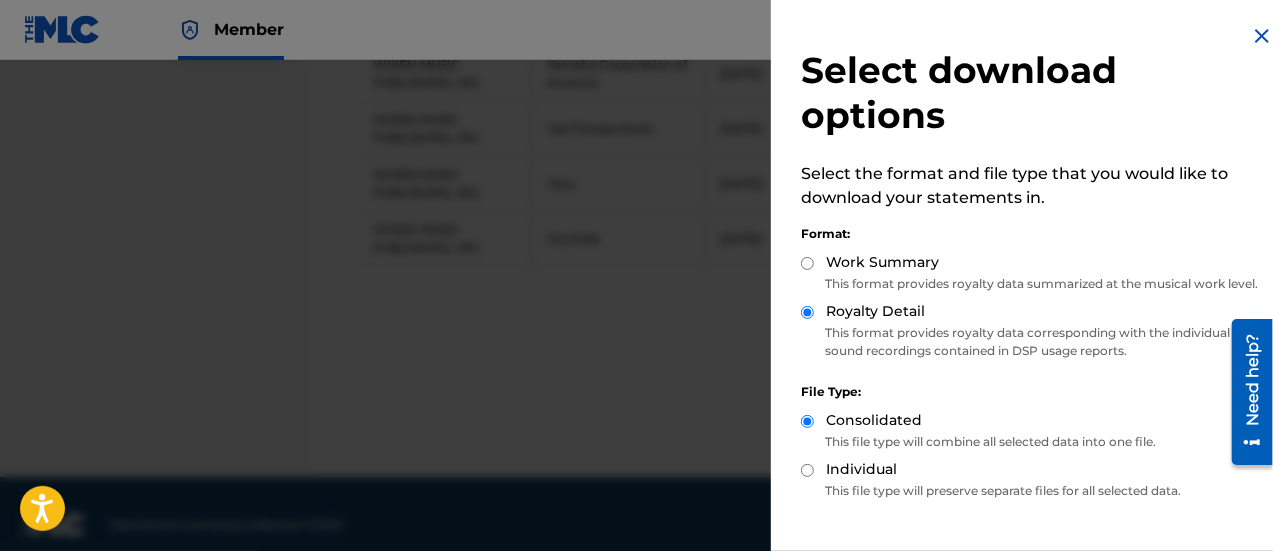 scroll, scrollTop: 140, scrollLeft: 0, axis: vertical 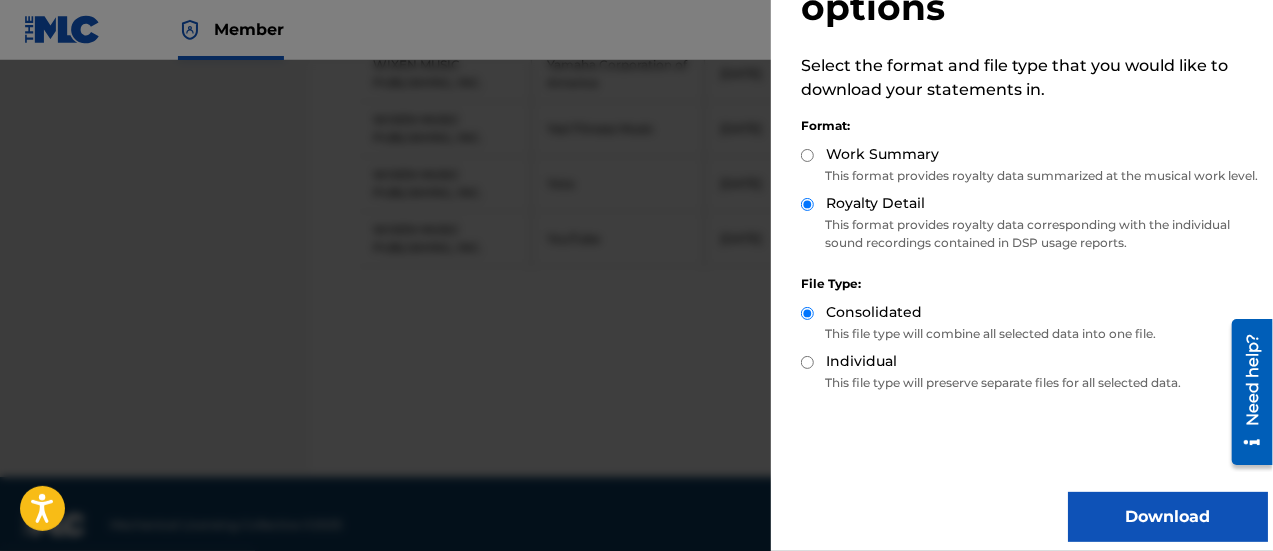 click on "Download" at bounding box center [1168, 517] 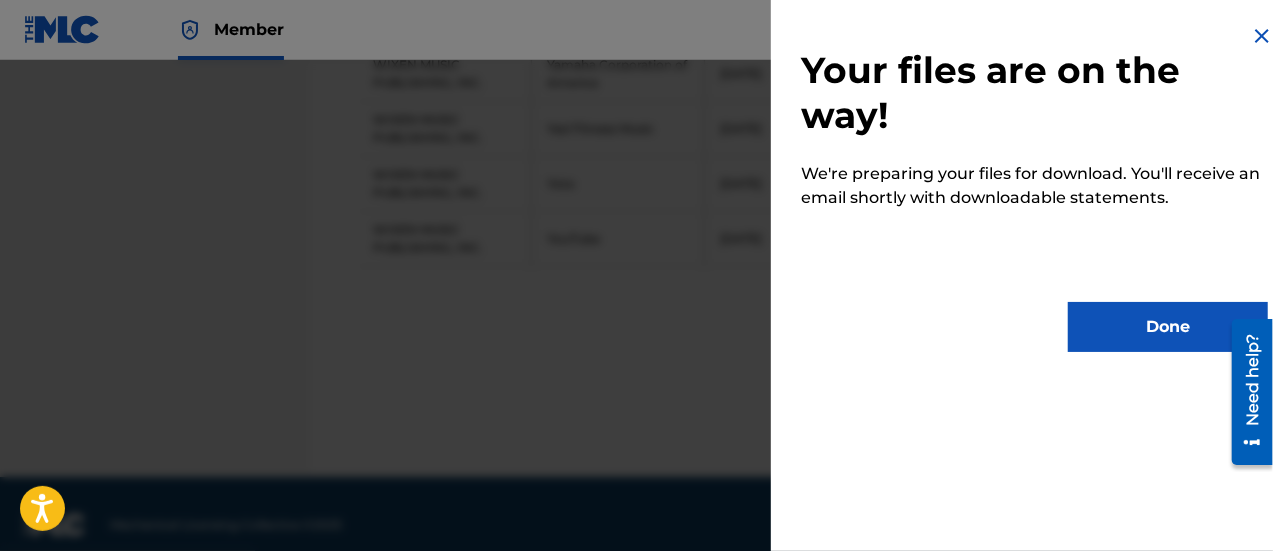 click on "Done" at bounding box center (1168, 327) 